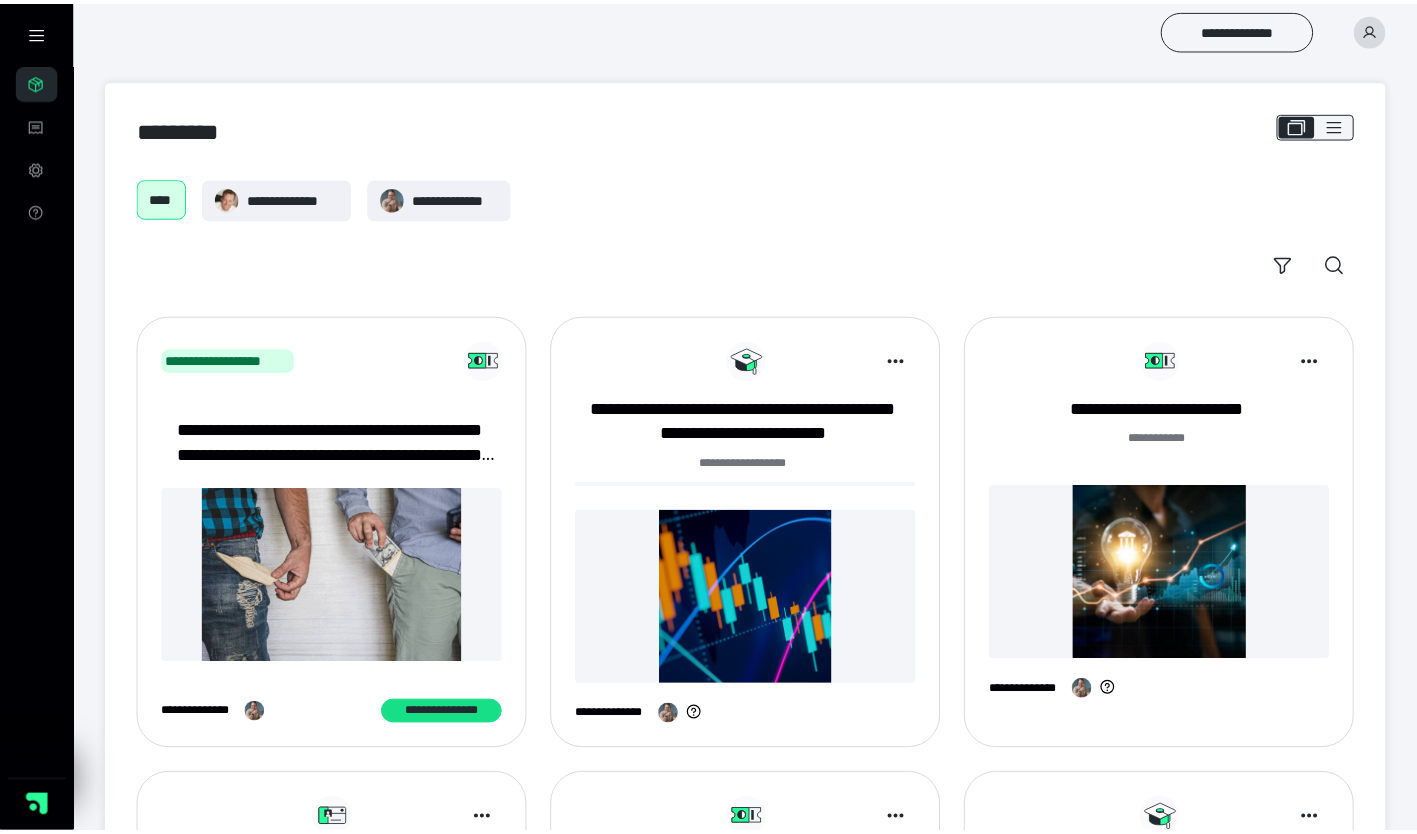 scroll, scrollTop: 0, scrollLeft: 0, axis: both 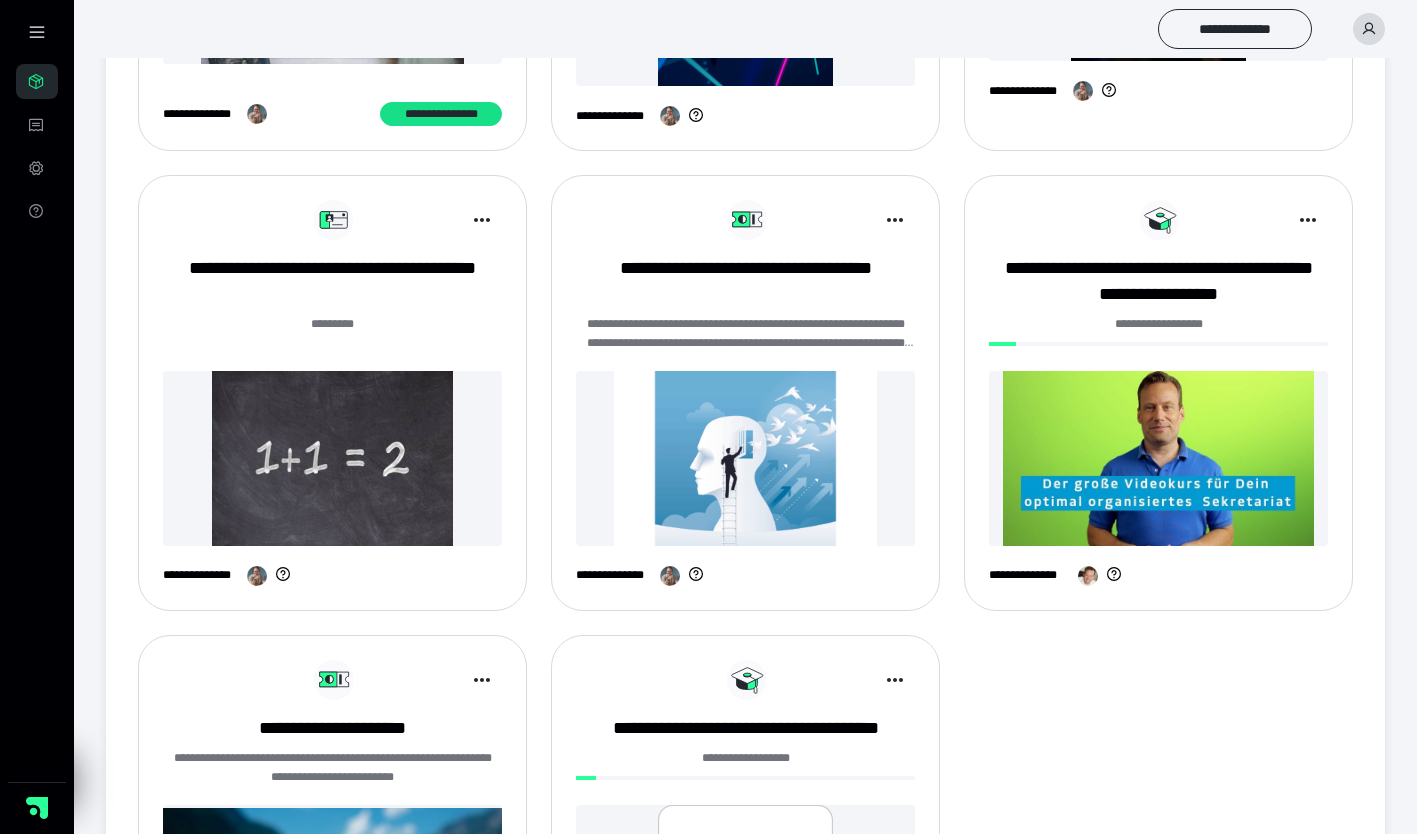 click on "**********" at bounding box center (332, 281) 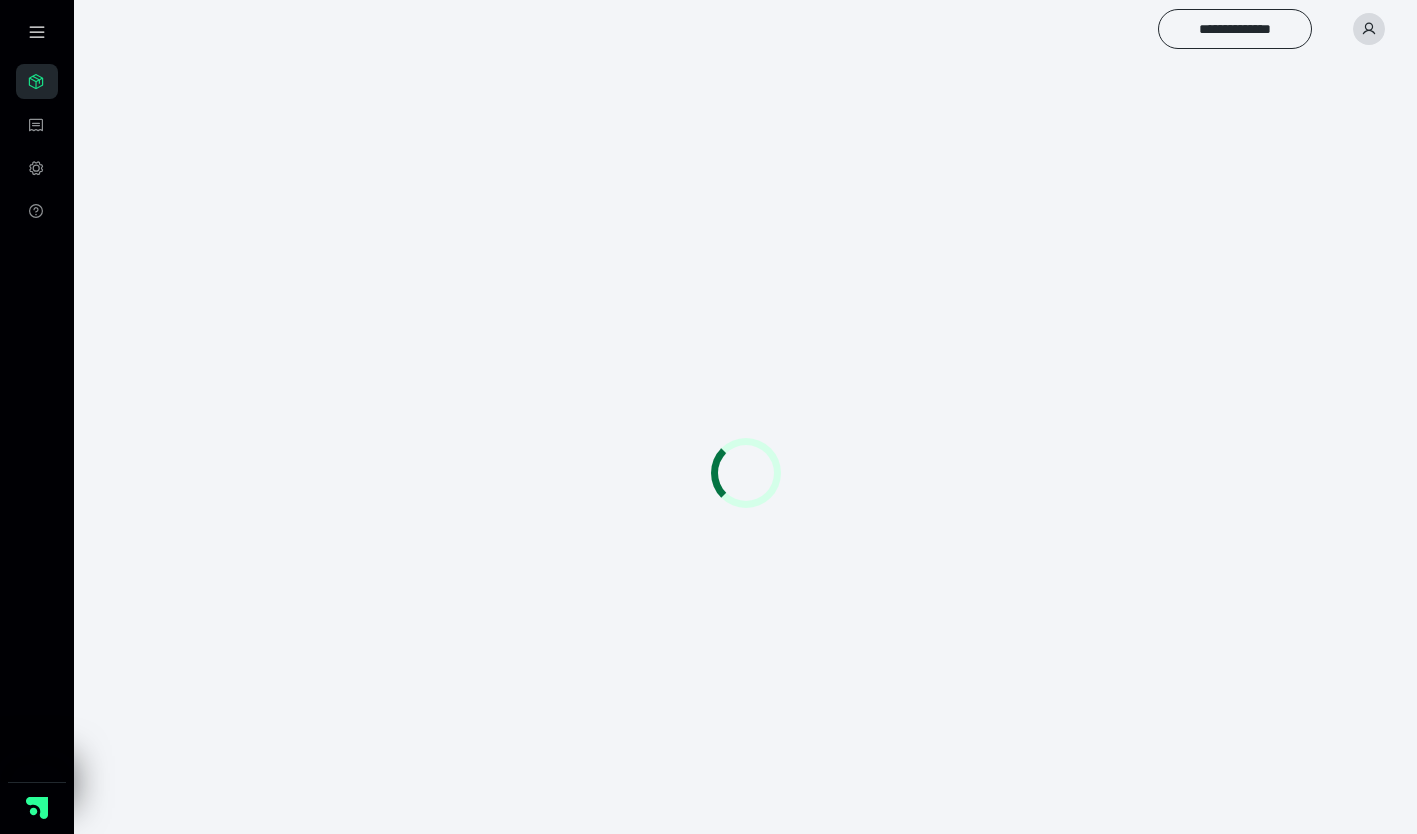 scroll, scrollTop: 0, scrollLeft: 0, axis: both 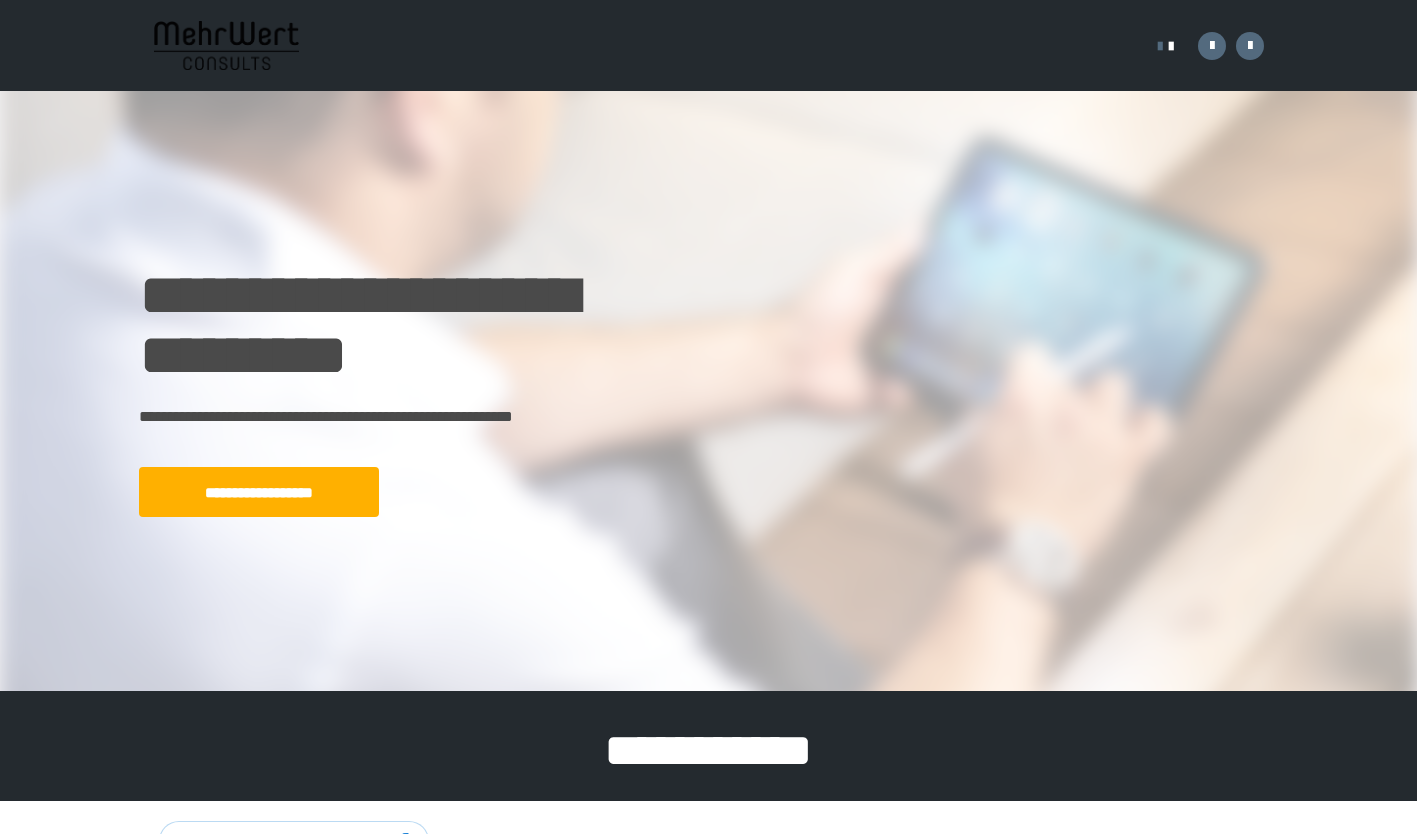 click on "**********" at bounding box center [259, 492] 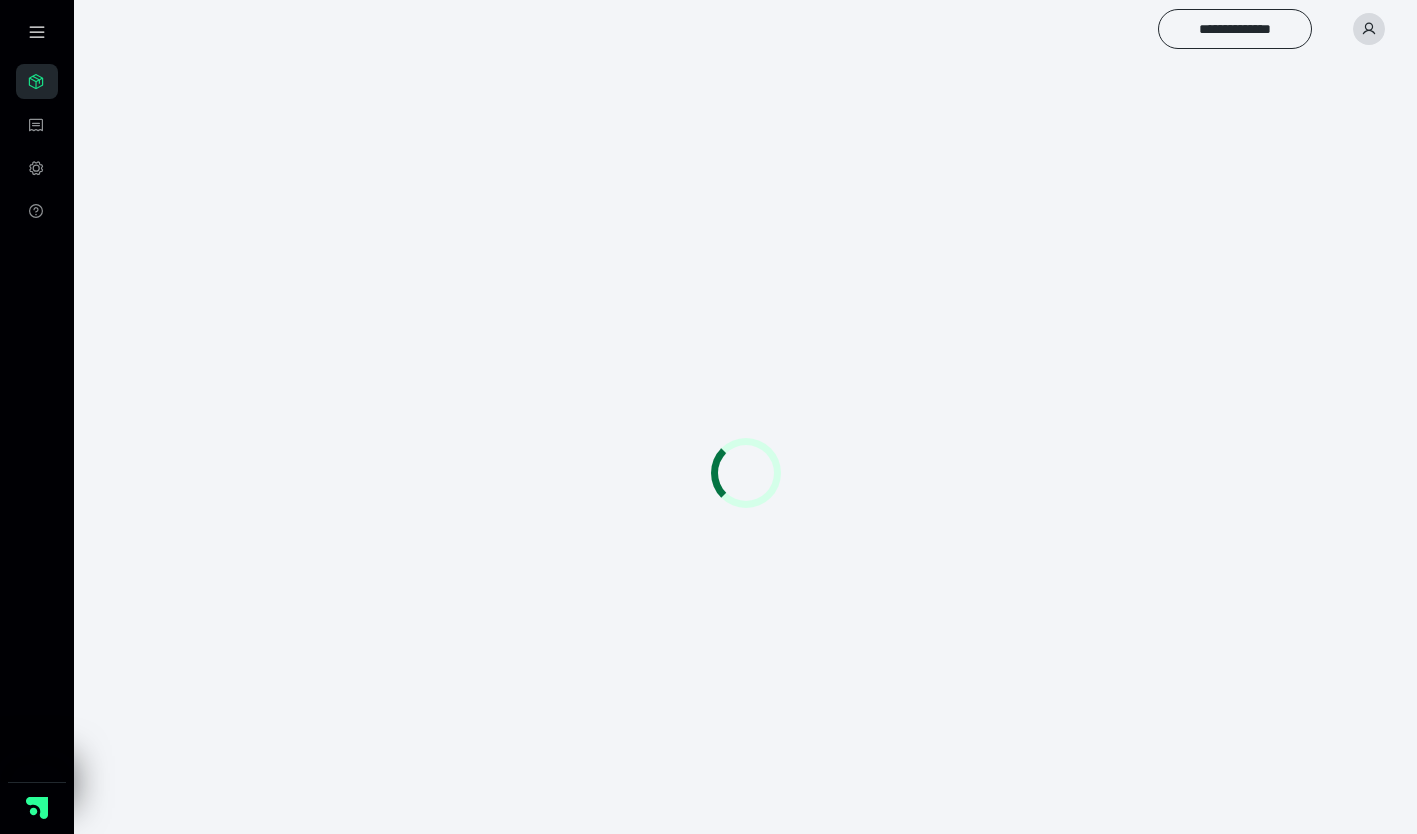 scroll, scrollTop: 0, scrollLeft: 0, axis: both 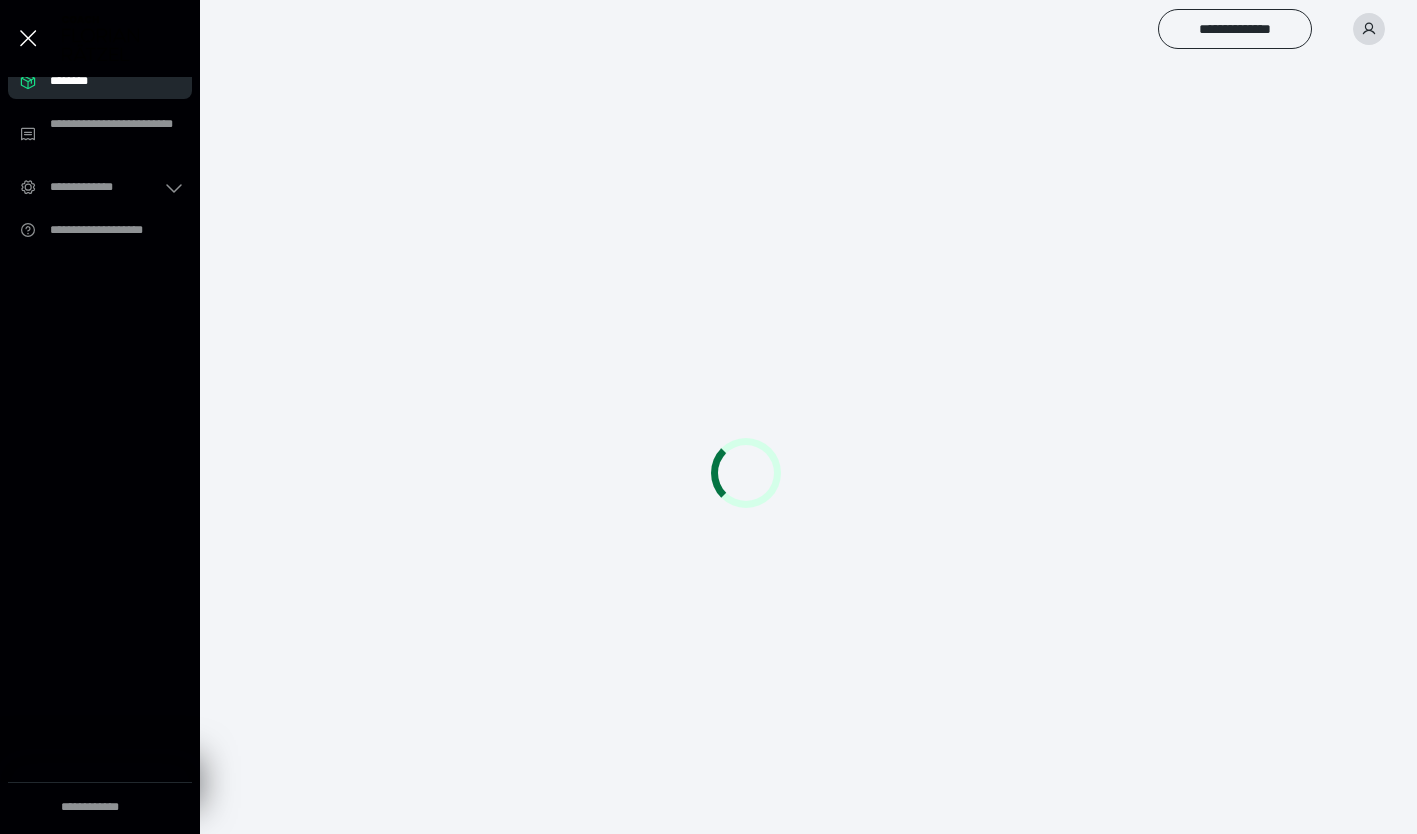 click on "********" at bounding box center (106, 81) 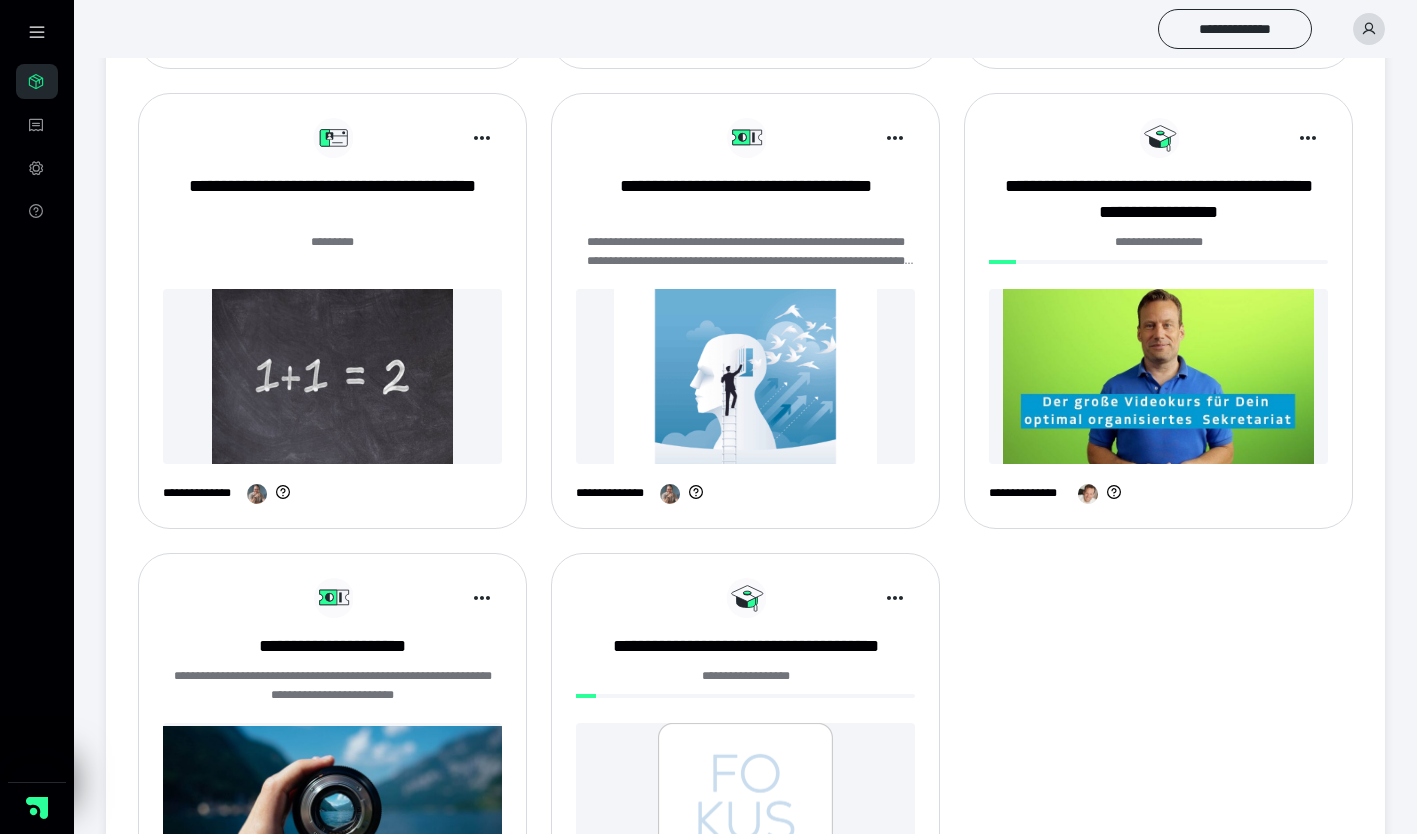 scroll, scrollTop: 567, scrollLeft: 0, axis: vertical 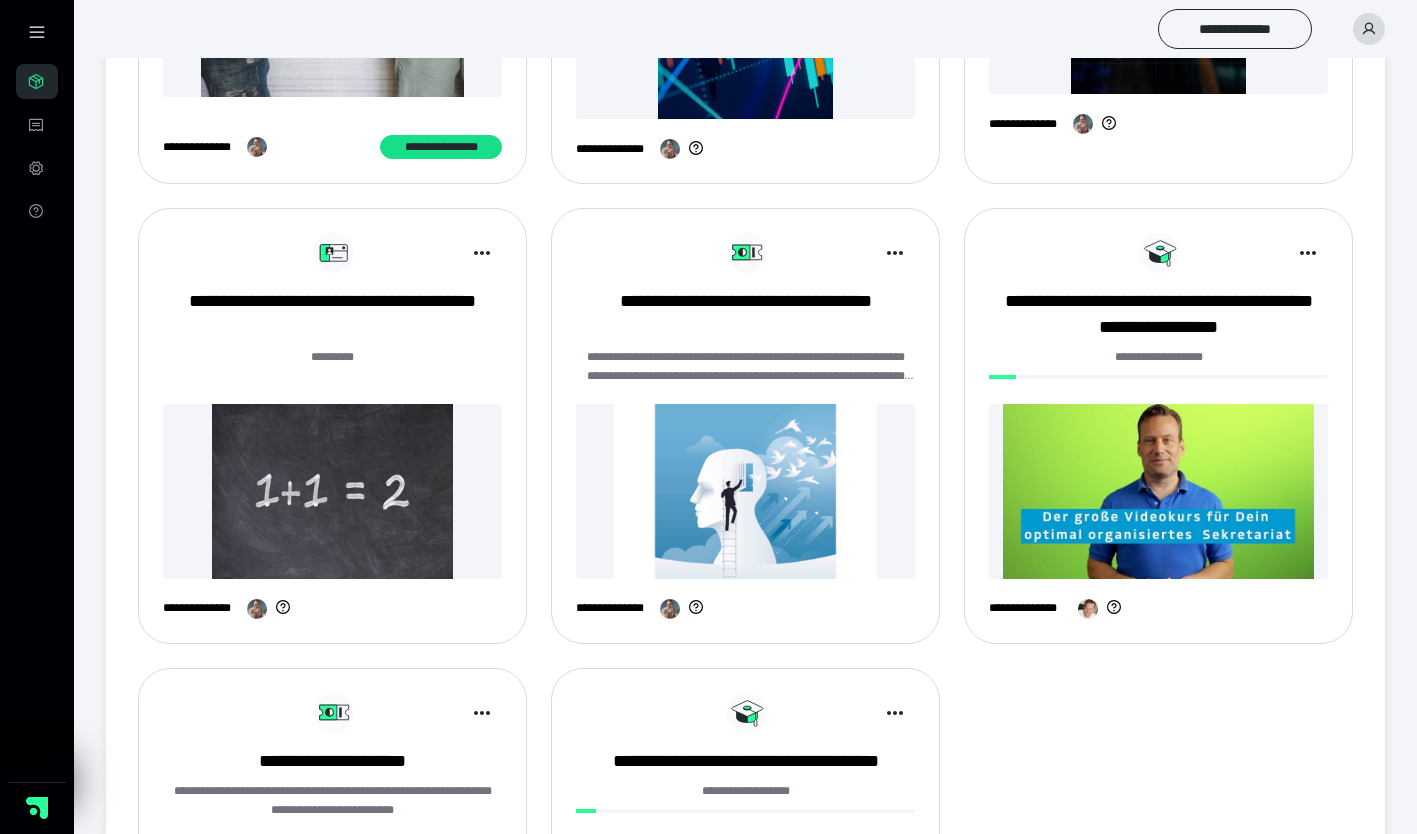 click on "**********" at bounding box center (332, 314) 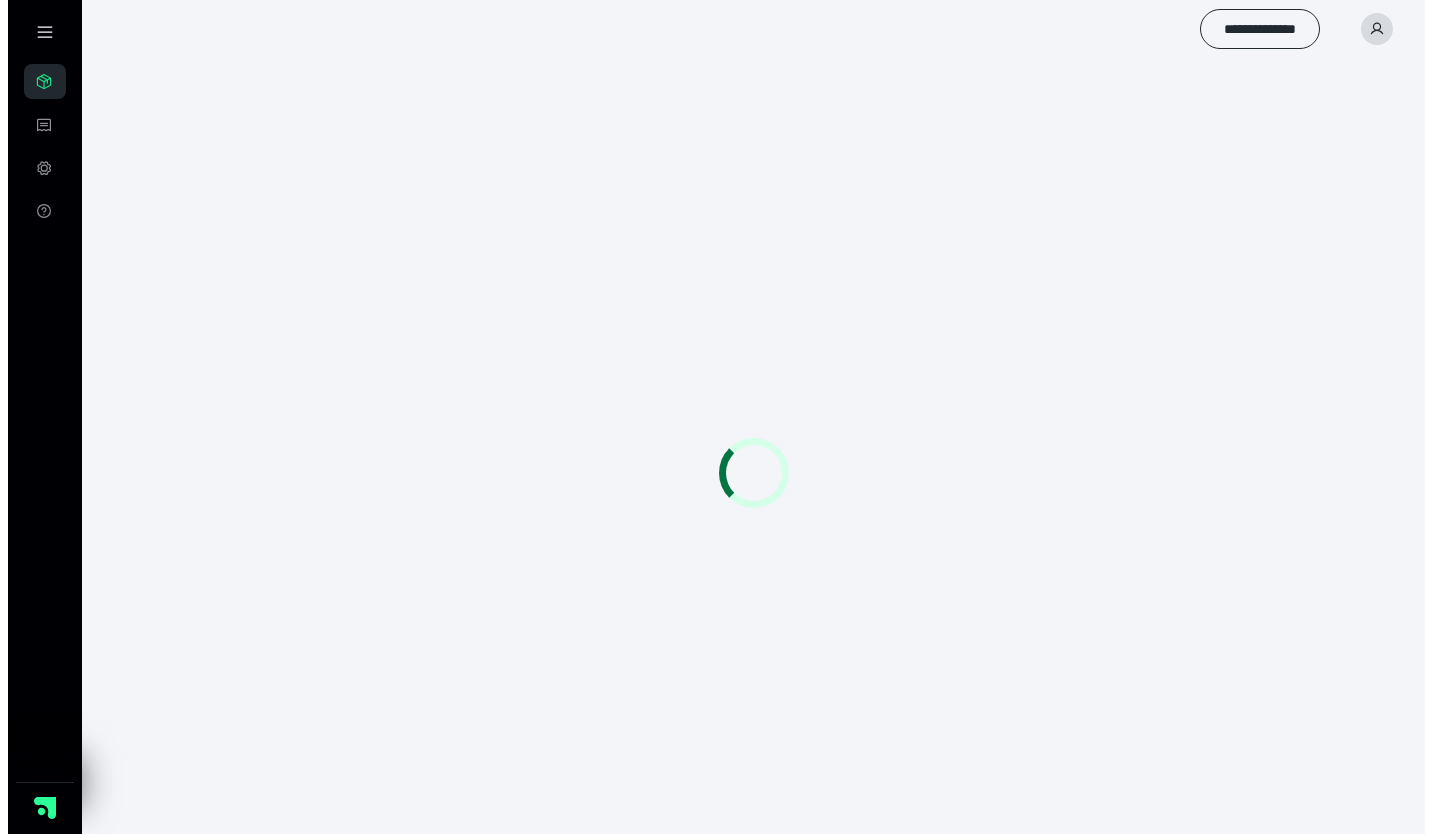 scroll, scrollTop: 0, scrollLeft: 0, axis: both 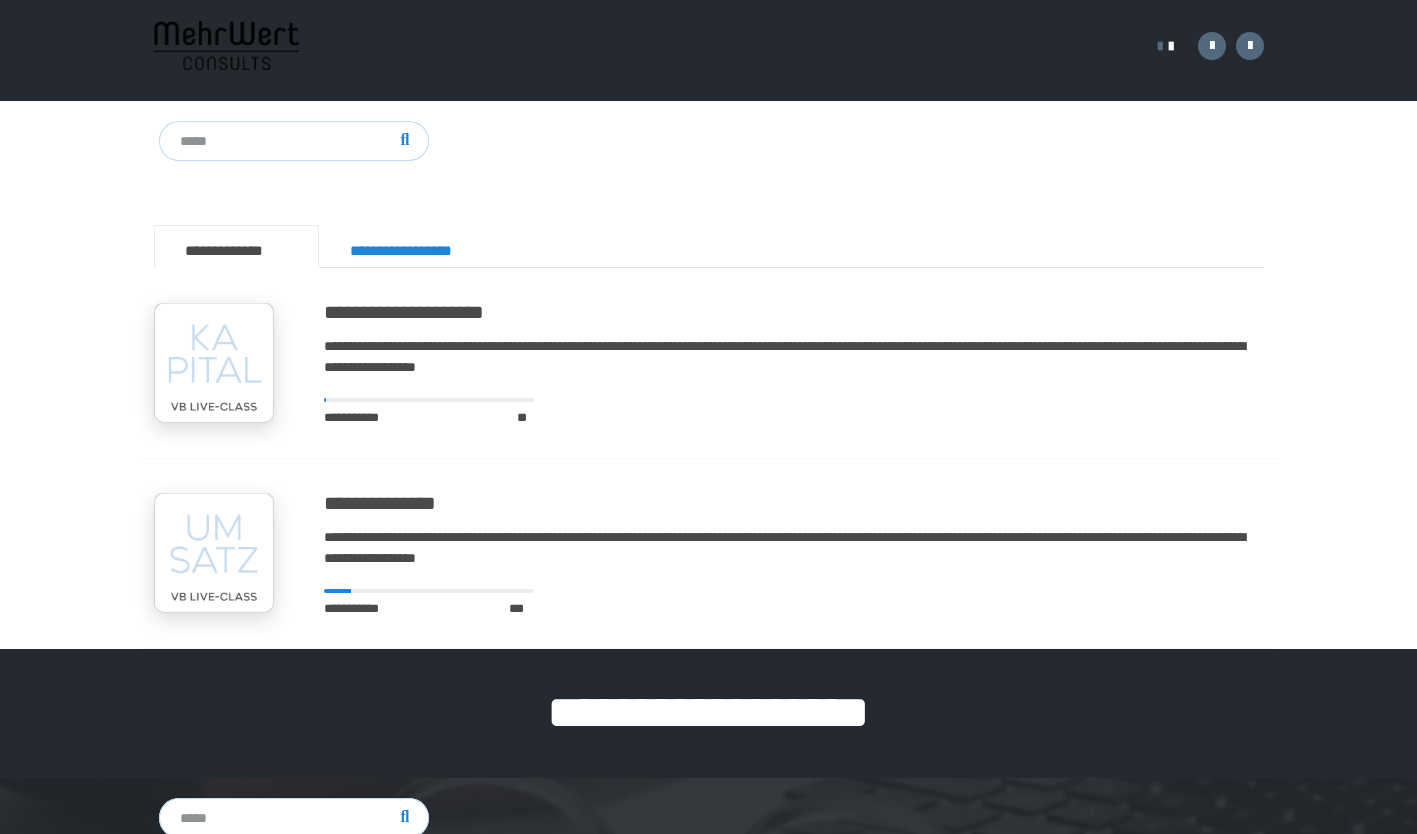 click on "**********" at bounding box center [794, 312] 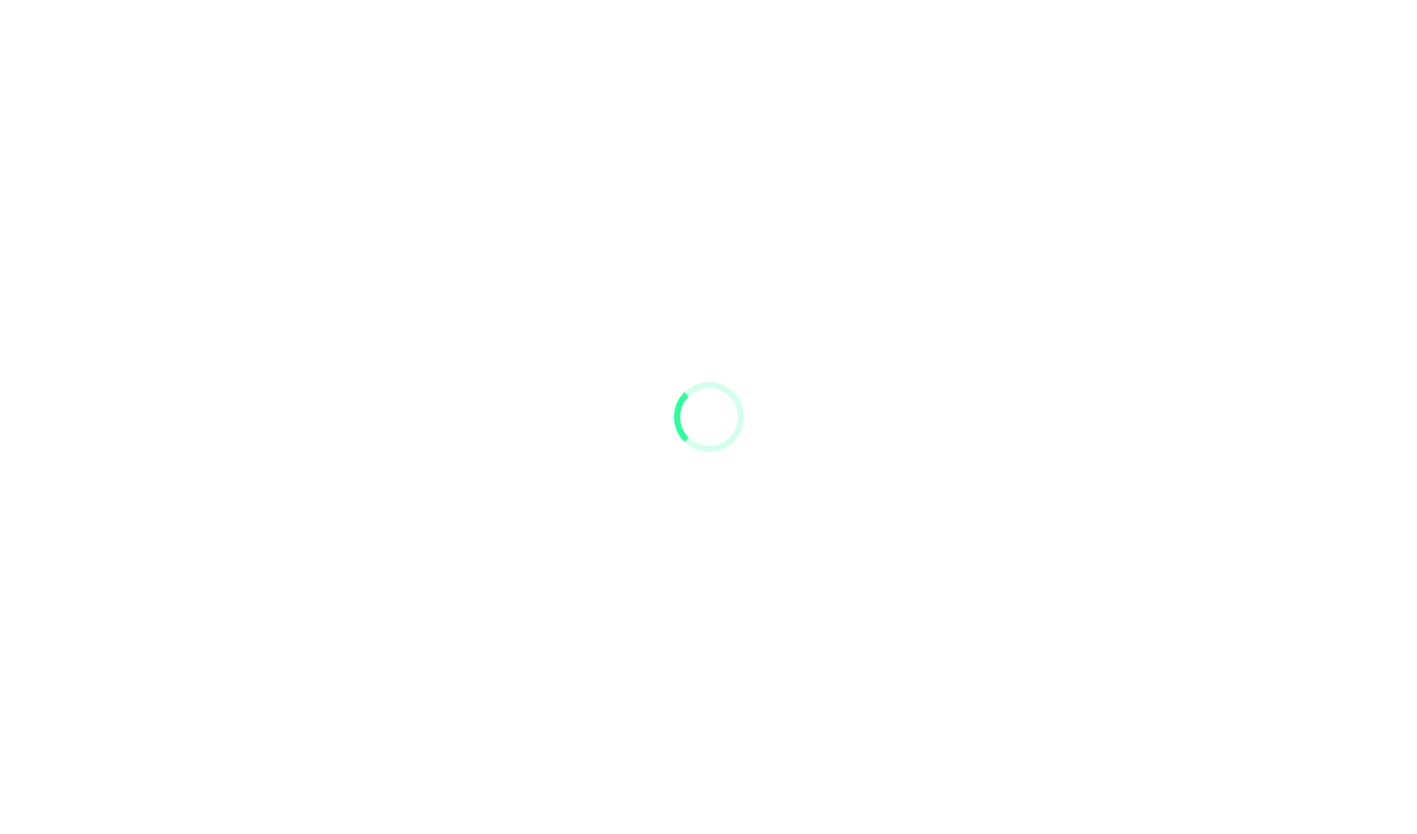 scroll, scrollTop: 0, scrollLeft: 0, axis: both 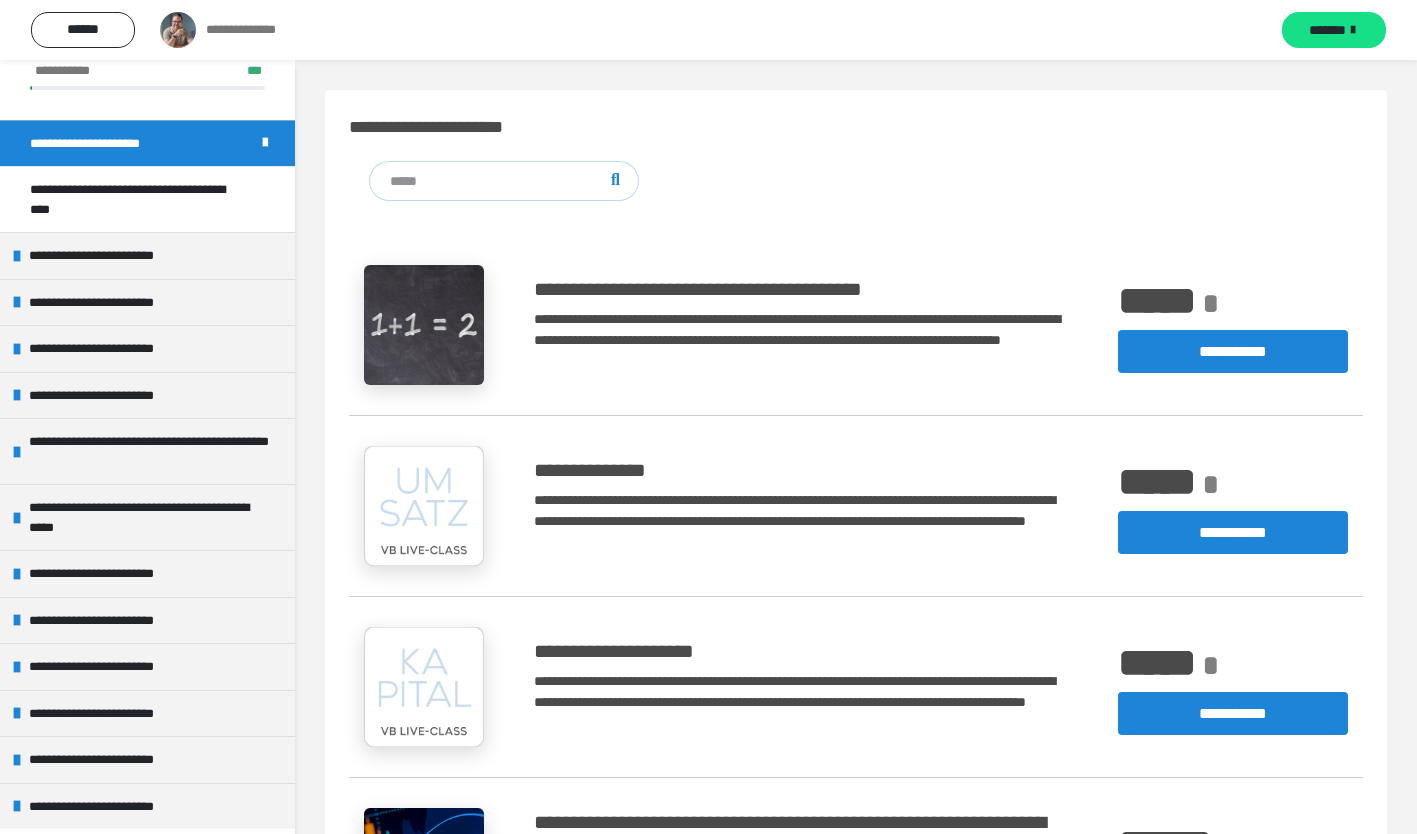 click at bounding box center (17, 574) 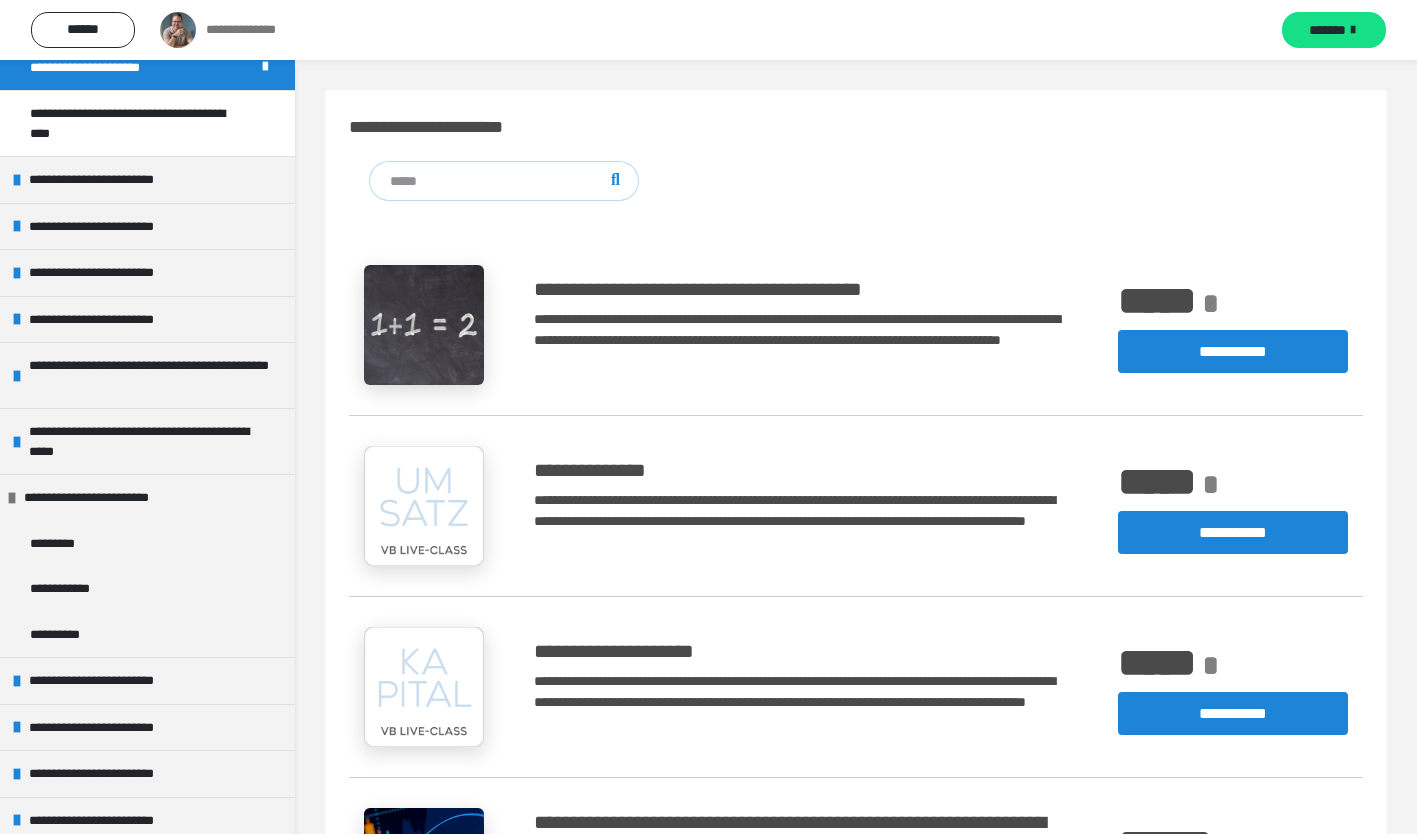 scroll, scrollTop: 194, scrollLeft: 0, axis: vertical 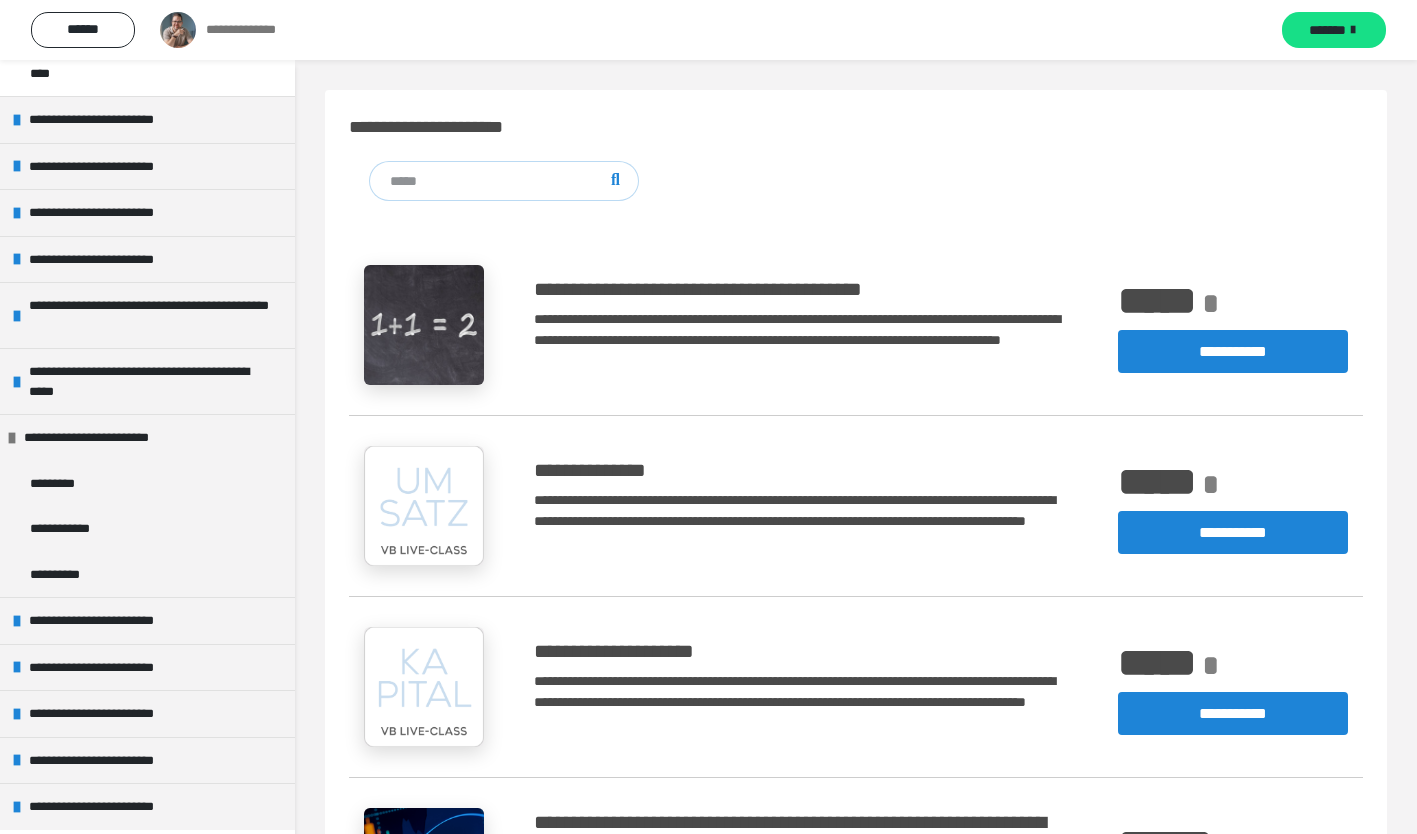 click on "**********" at bounding box center [67, 575] 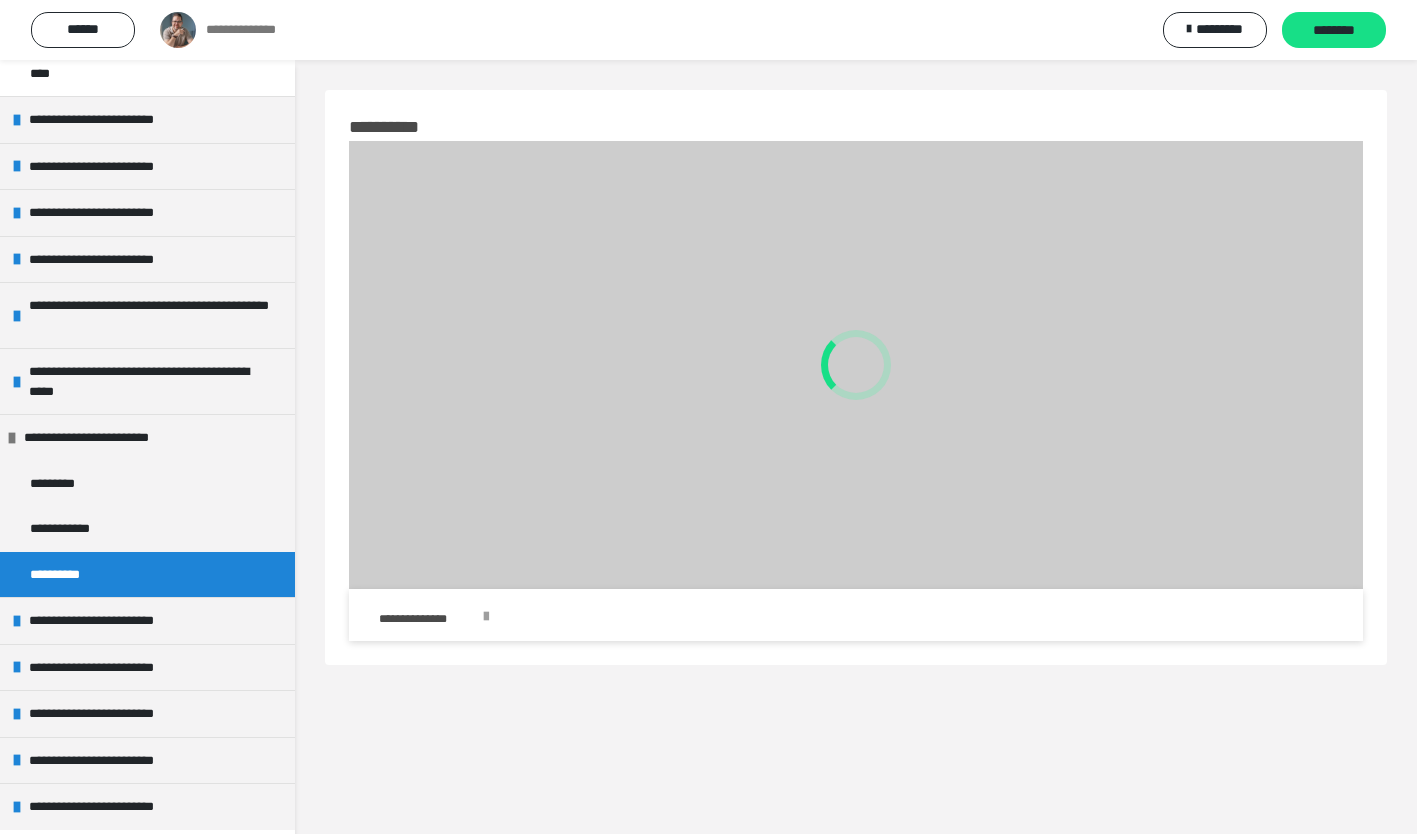 click at bounding box center [486, 617] 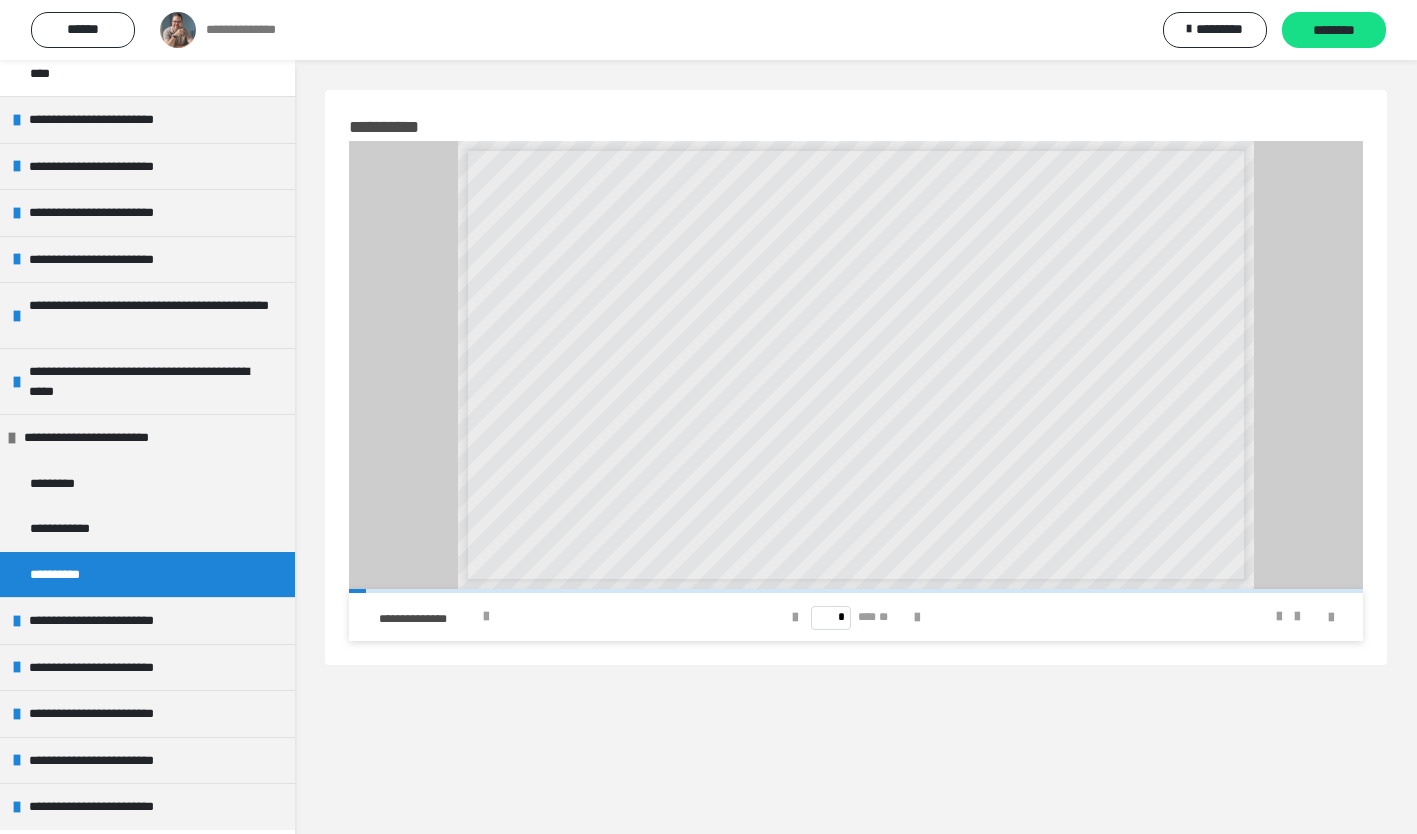 click at bounding box center [12, 438] 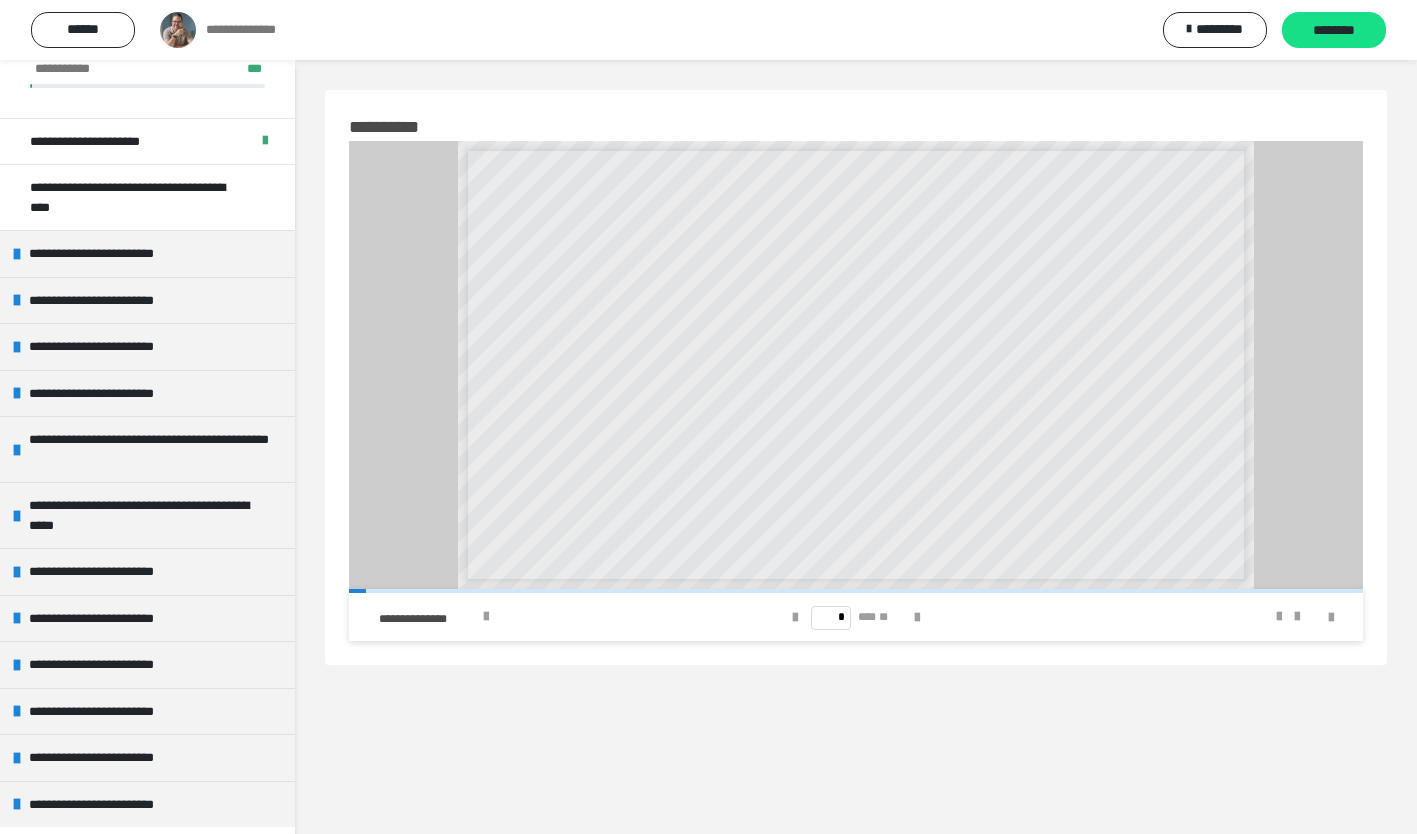 scroll, scrollTop: 58, scrollLeft: 0, axis: vertical 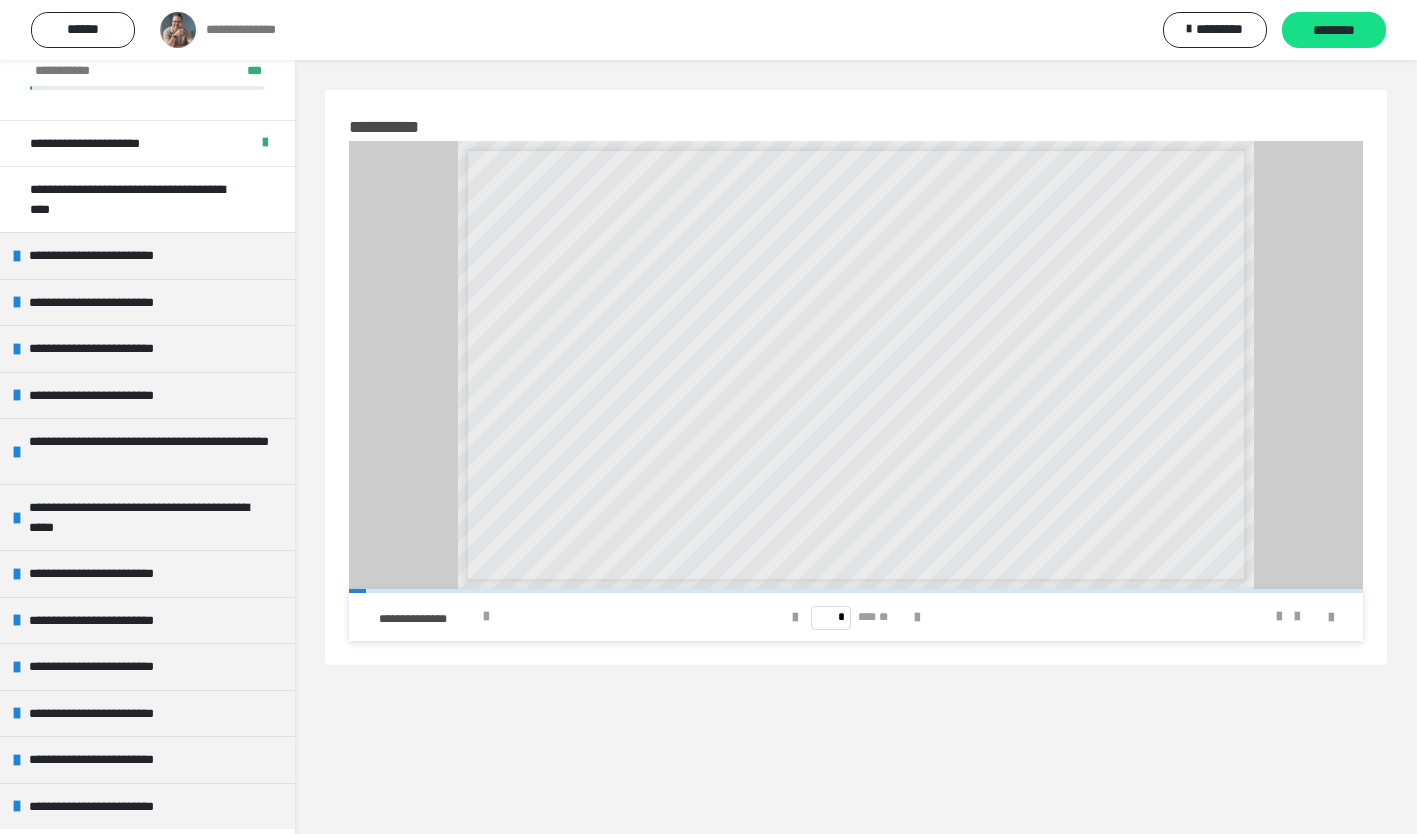click on "**********" at bounding box center [147, 620] 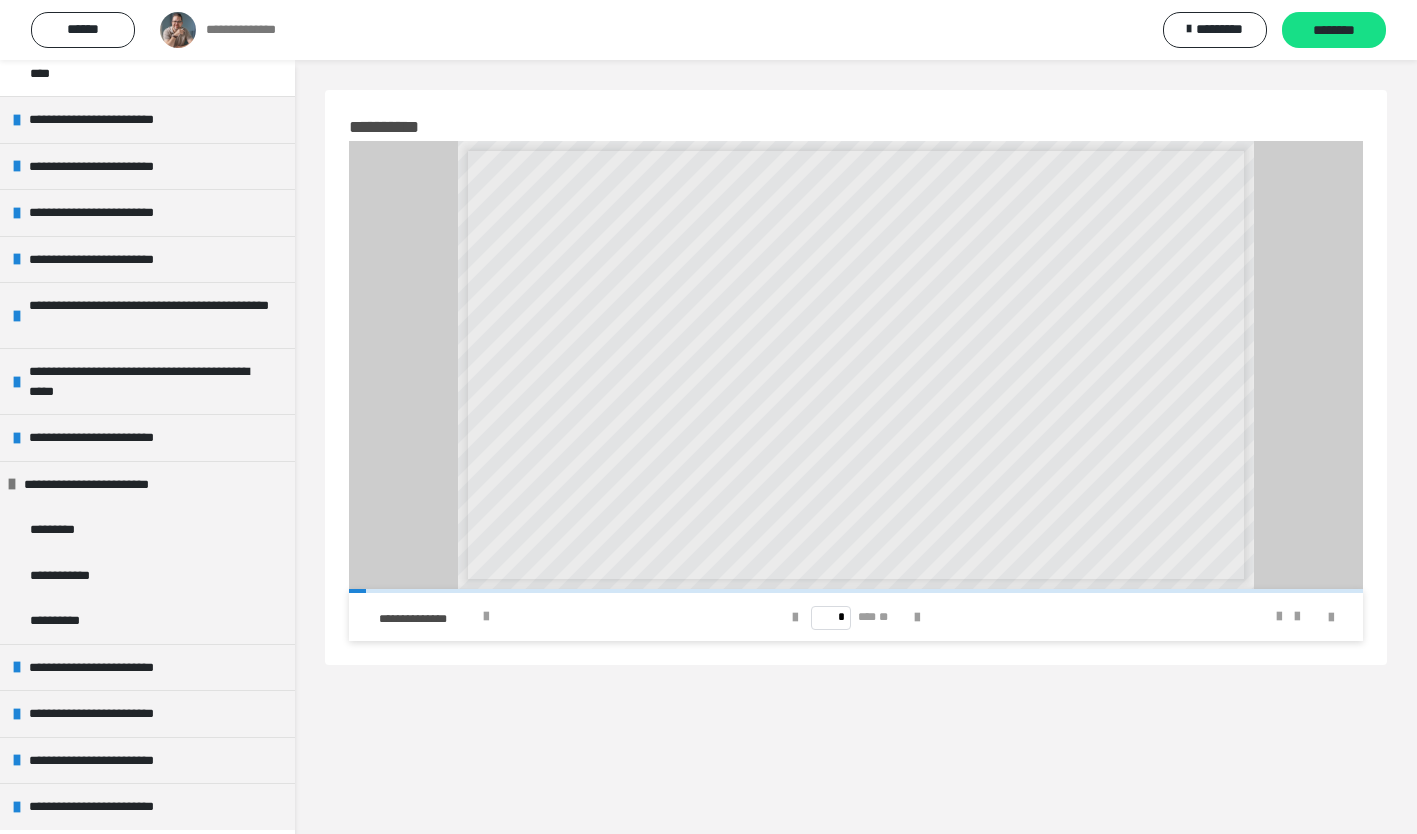 click on "**********" at bounding box center [67, 621] 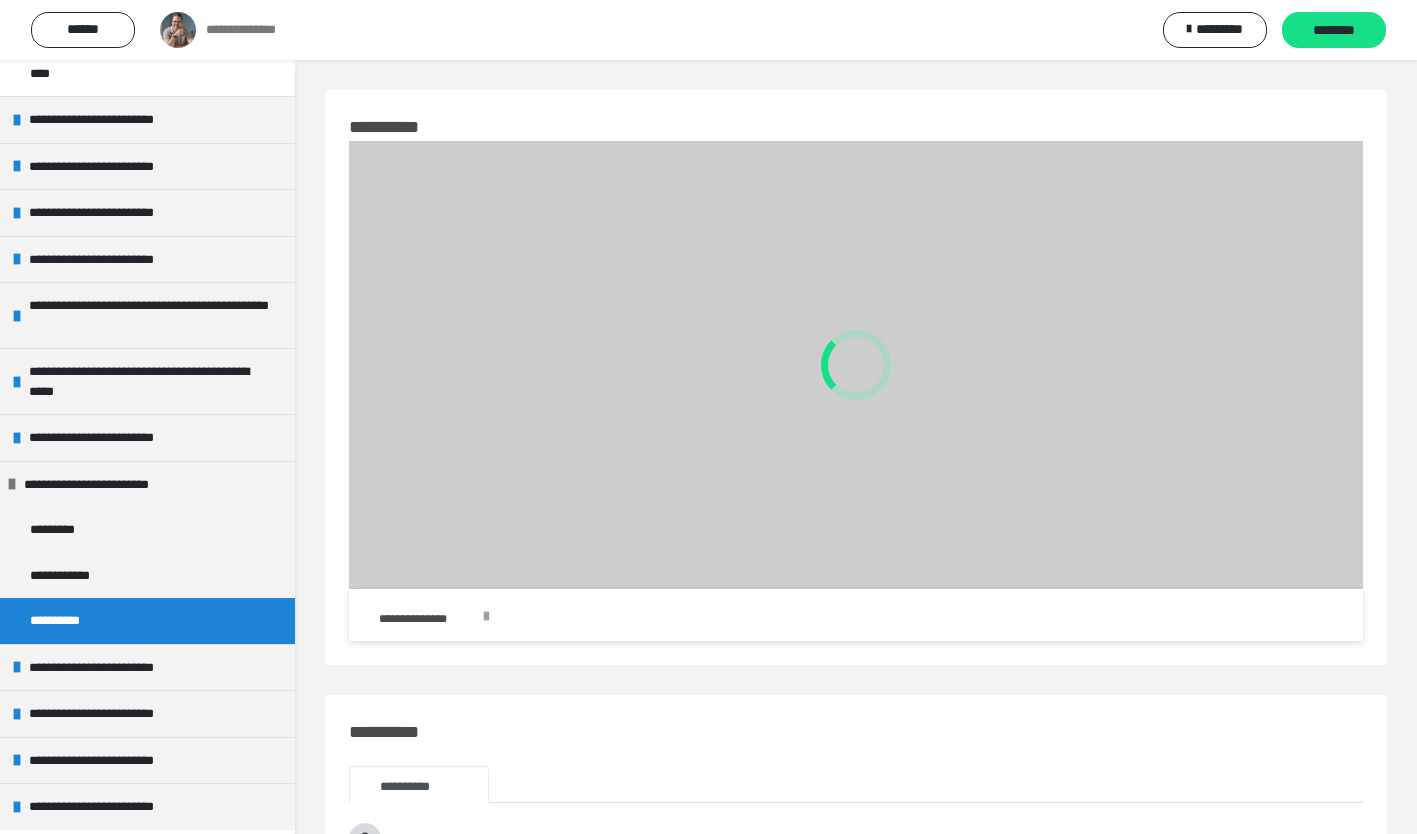 click at bounding box center (486, 617) 